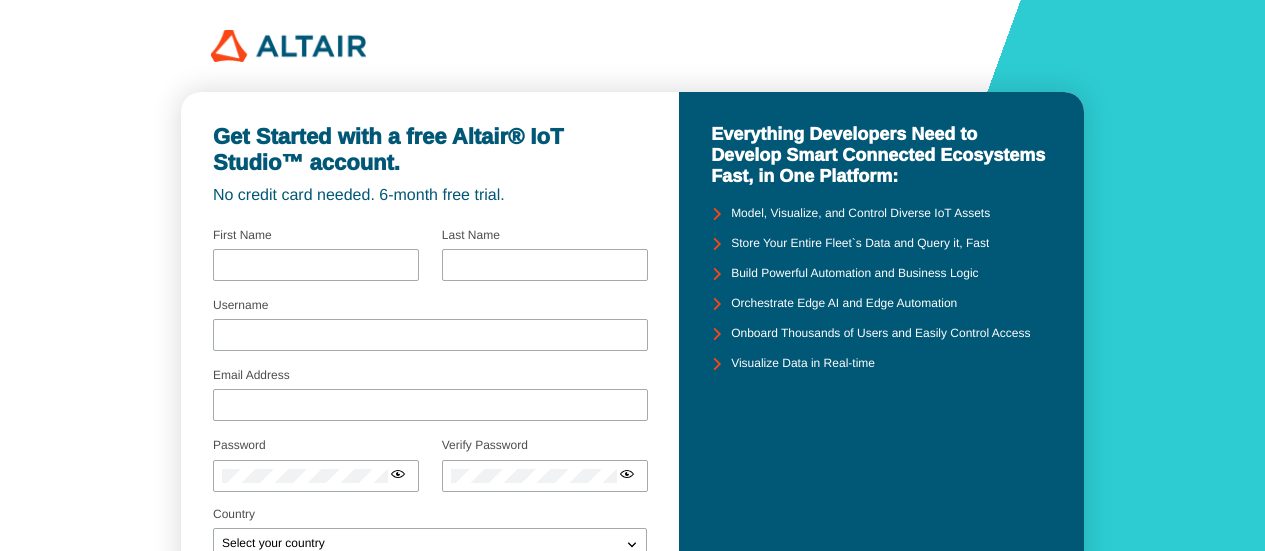 scroll, scrollTop: 0, scrollLeft: 0, axis: both 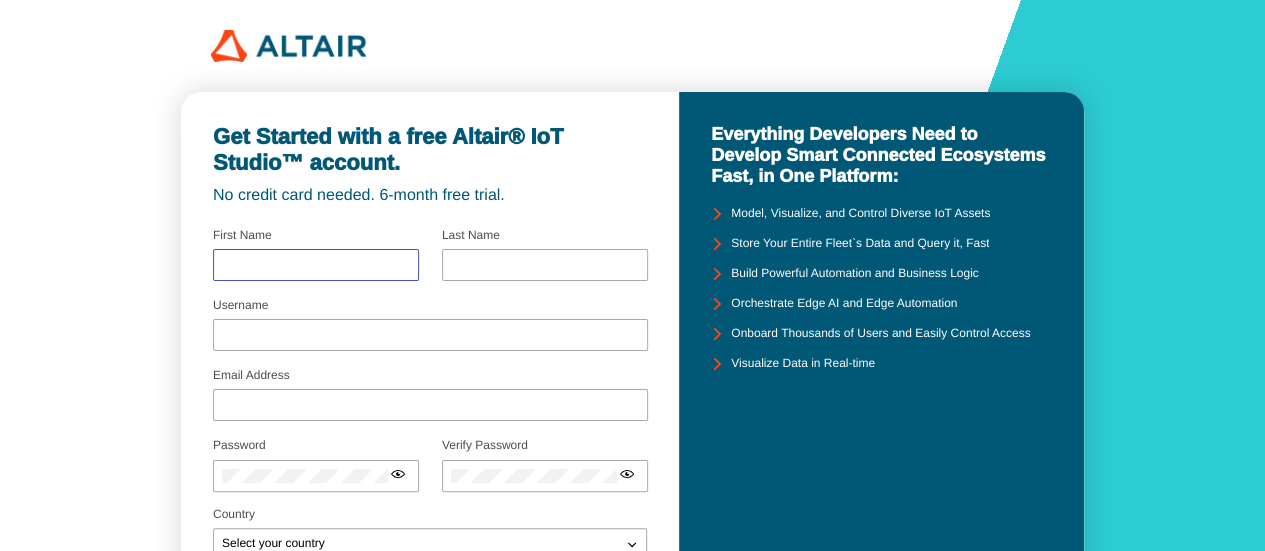 click at bounding box center [316, 265] 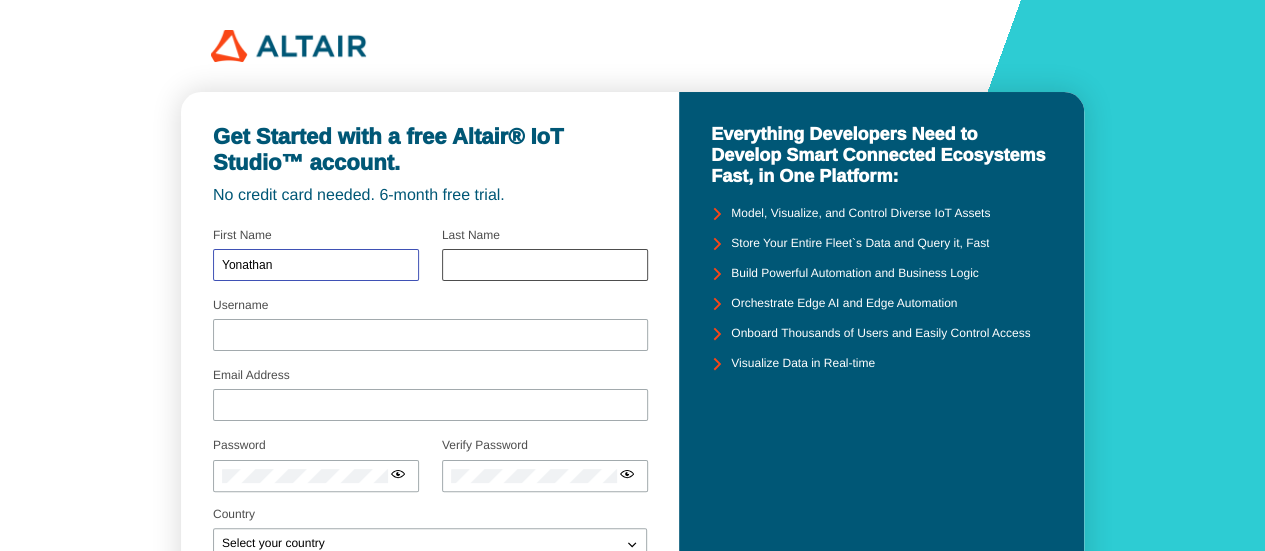 type on "Yonathan" 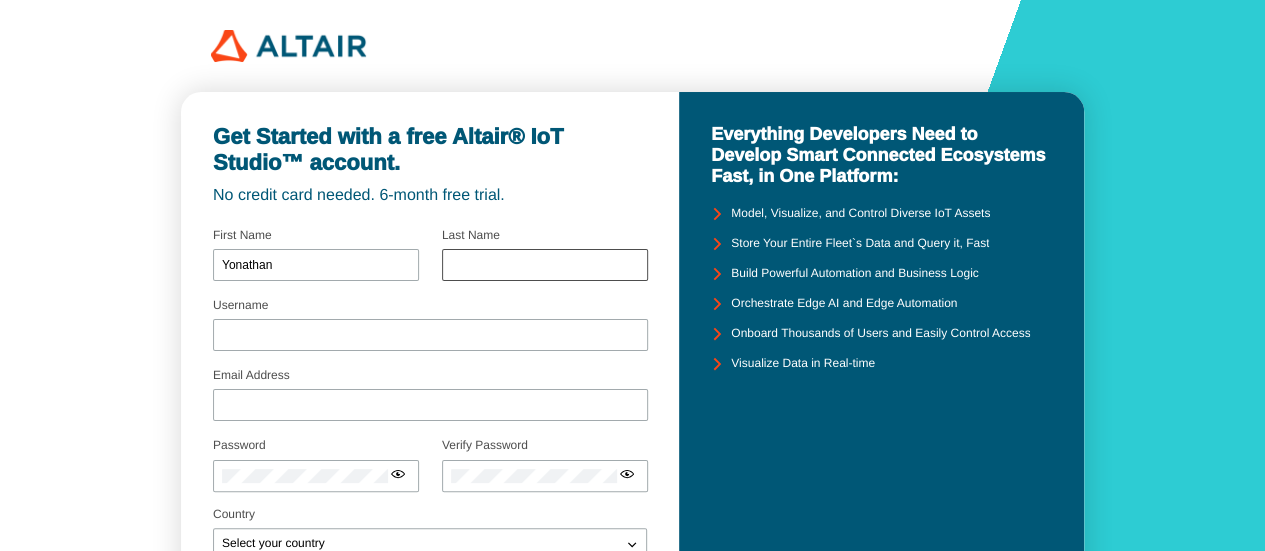 click at bounding box center (545, 265) 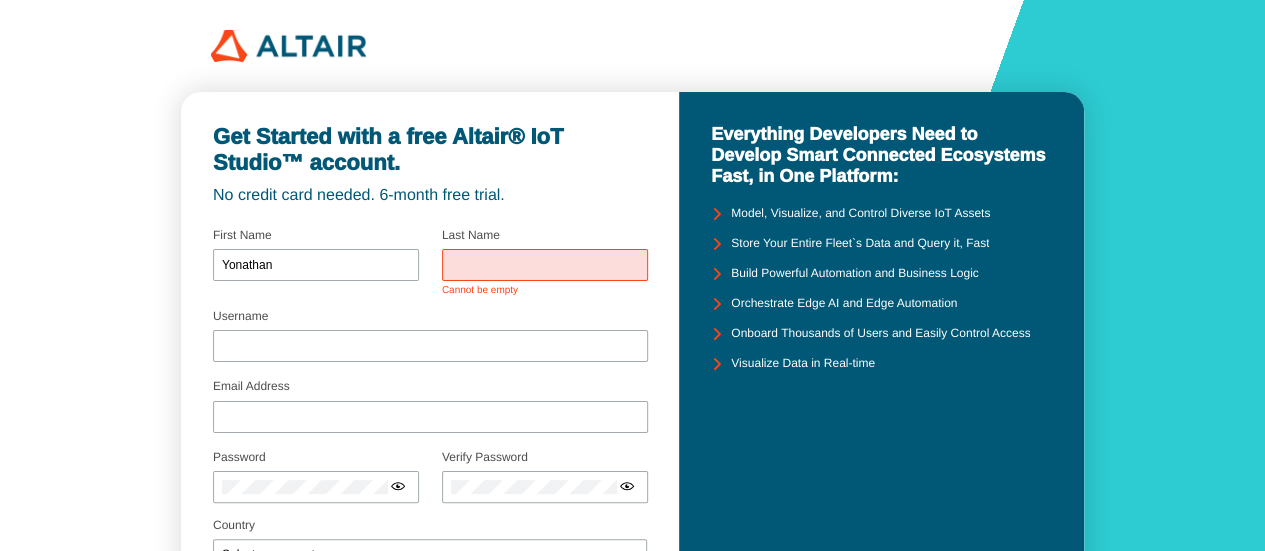 click at bounding box center [545, 265] 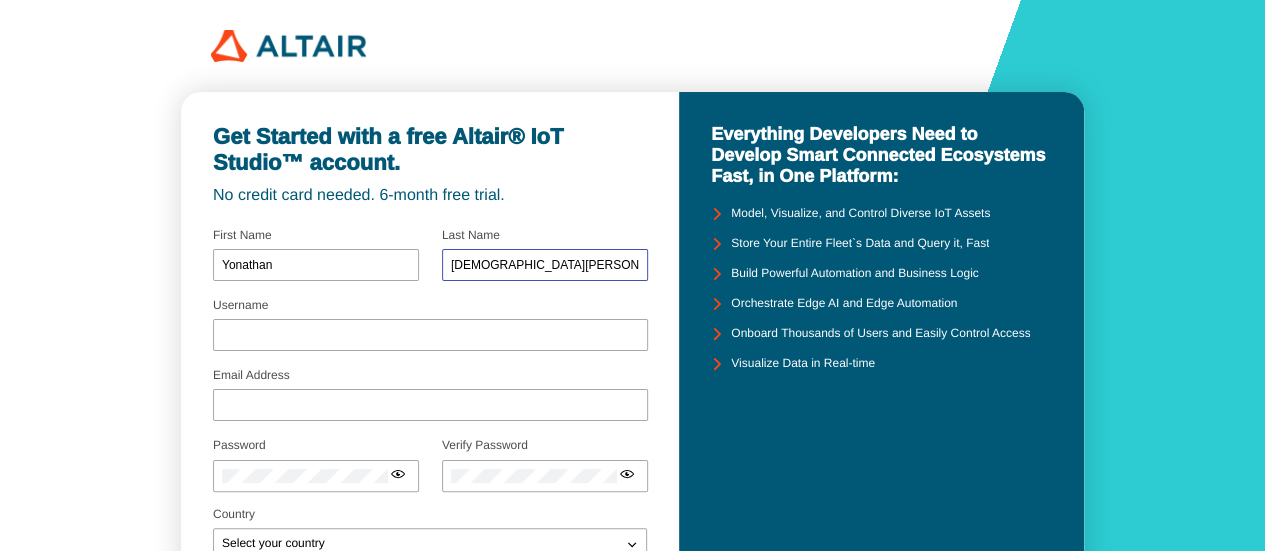 type on "Christian Julianto" 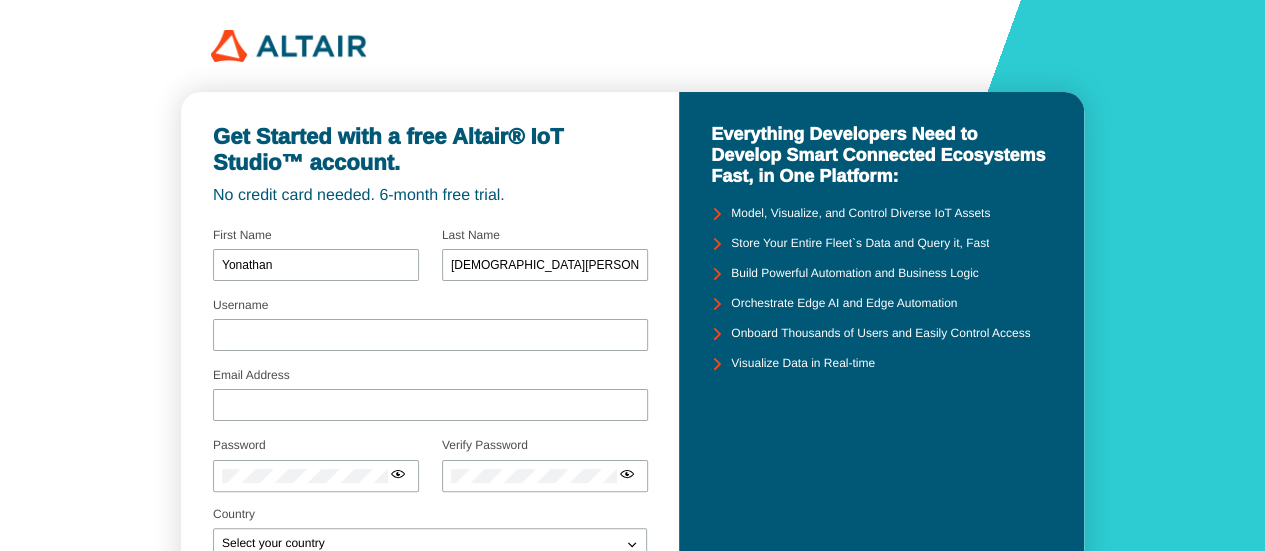 click on "Username" at bounding box center [430, 328] 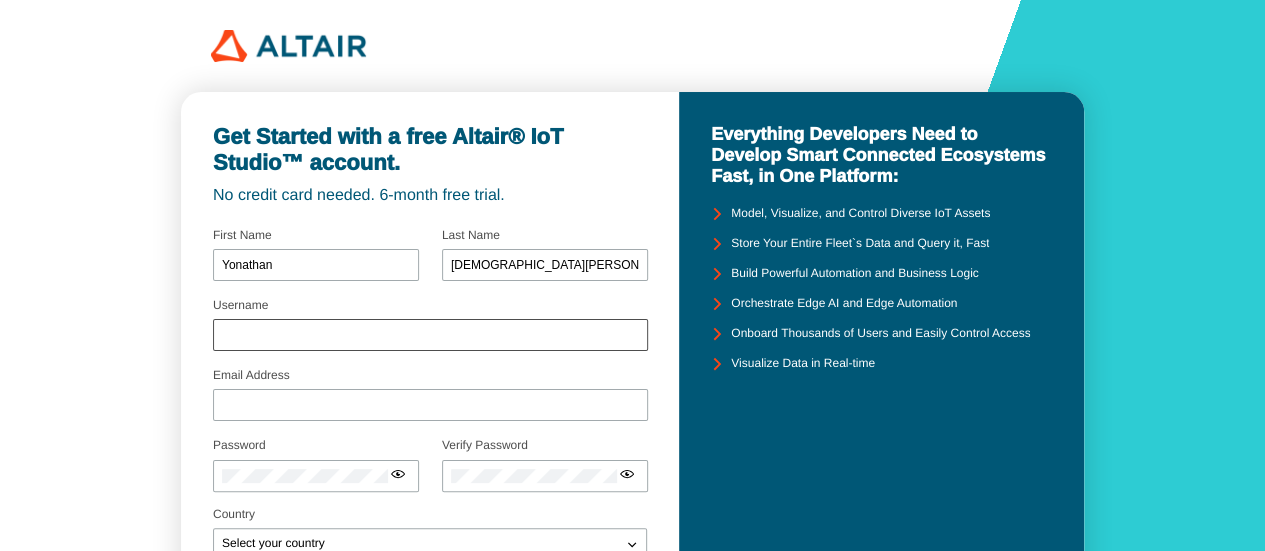 click at bounding box center [430, 335] 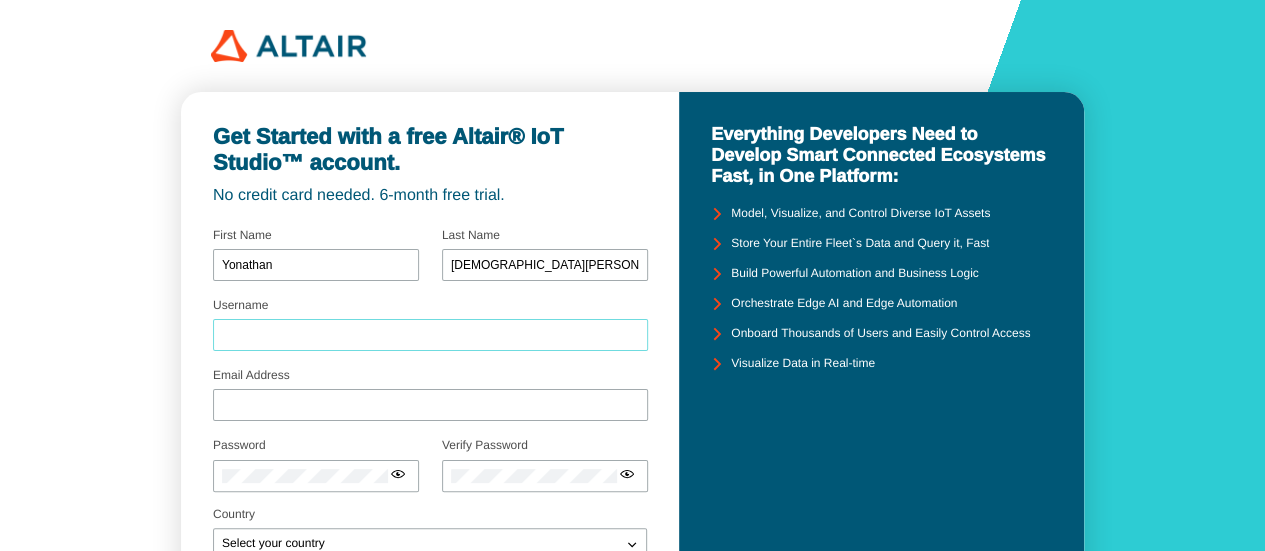 click on "Username" at bounding box center [430, 335] 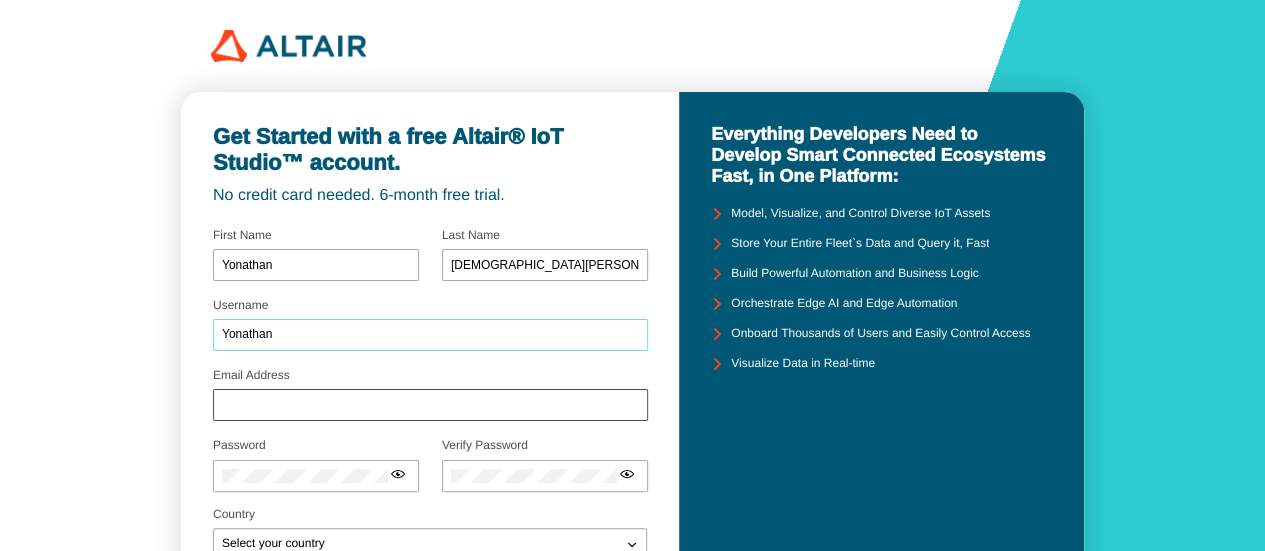 type on "Yonathan" 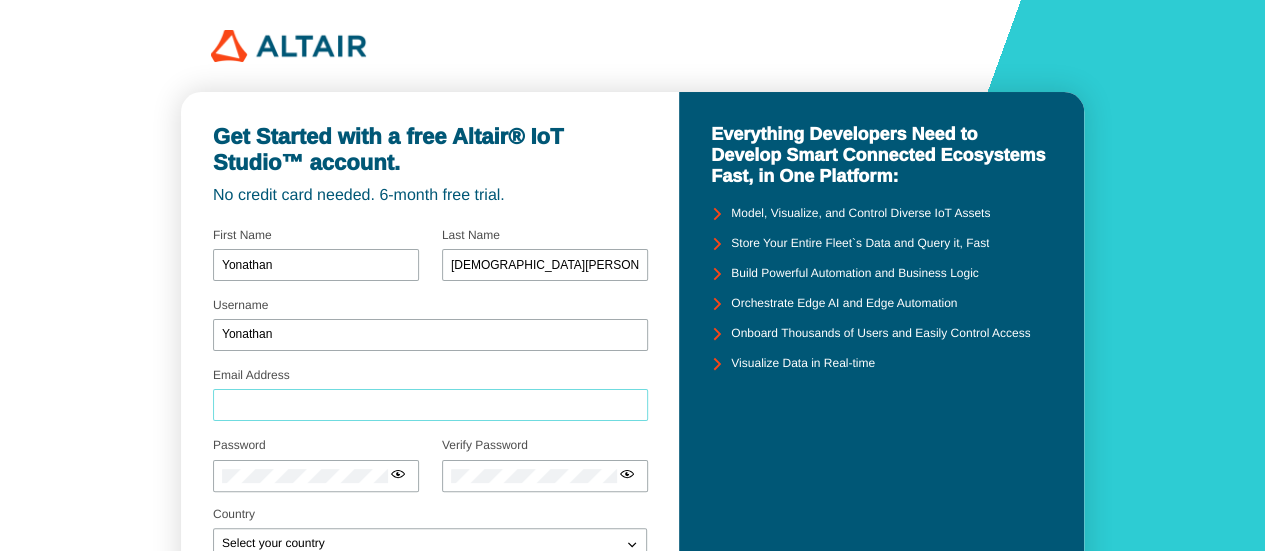 click on "Email Address" at bounding box center [430, 405] 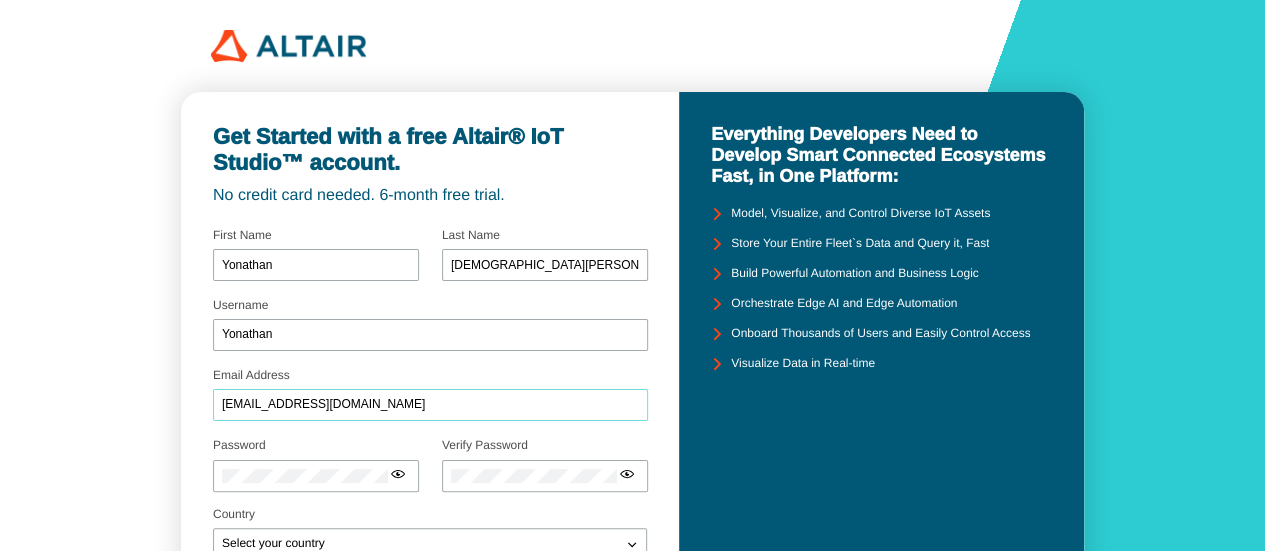 scroll, scrollTop: 98, scrollLeft: 0, axis: vertical 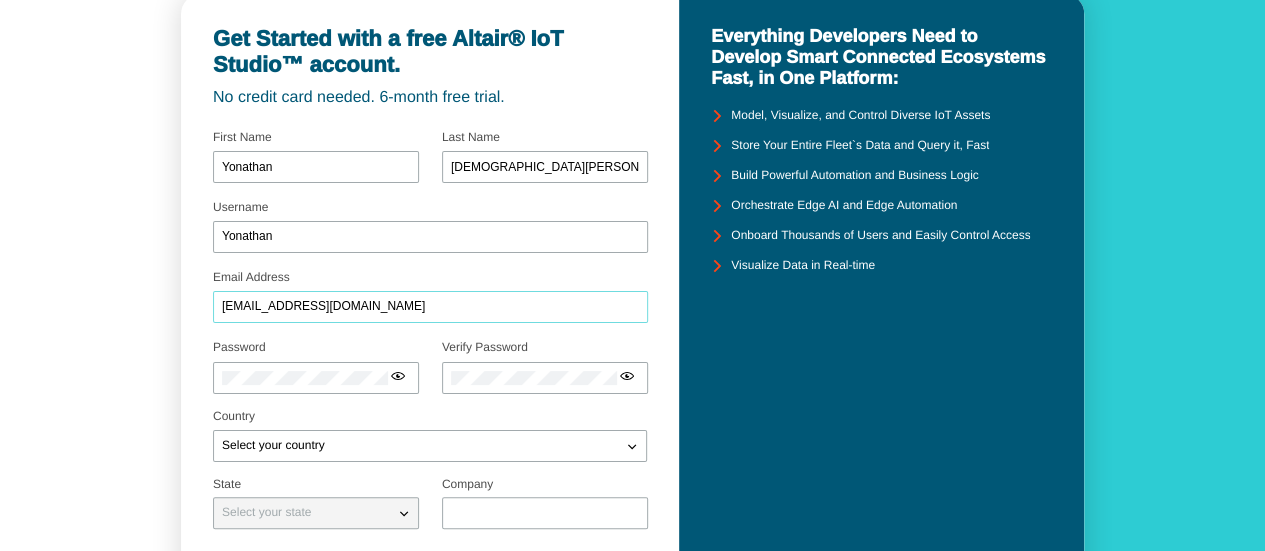 type on "yonathan.julianto@binus.ac.id" 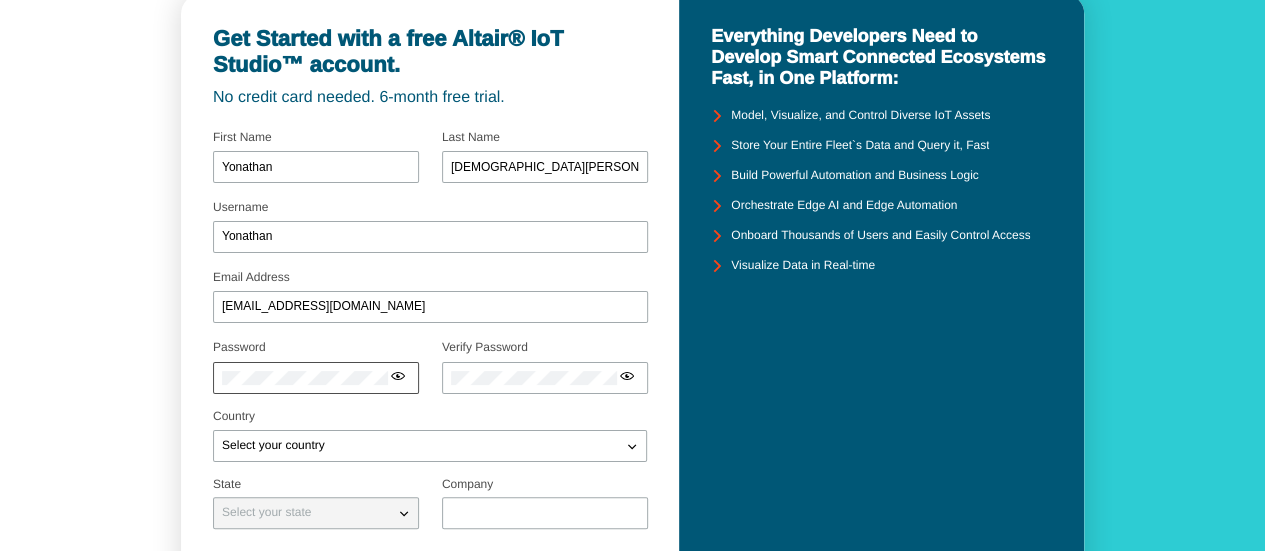 click at bounding box center (316, 378) 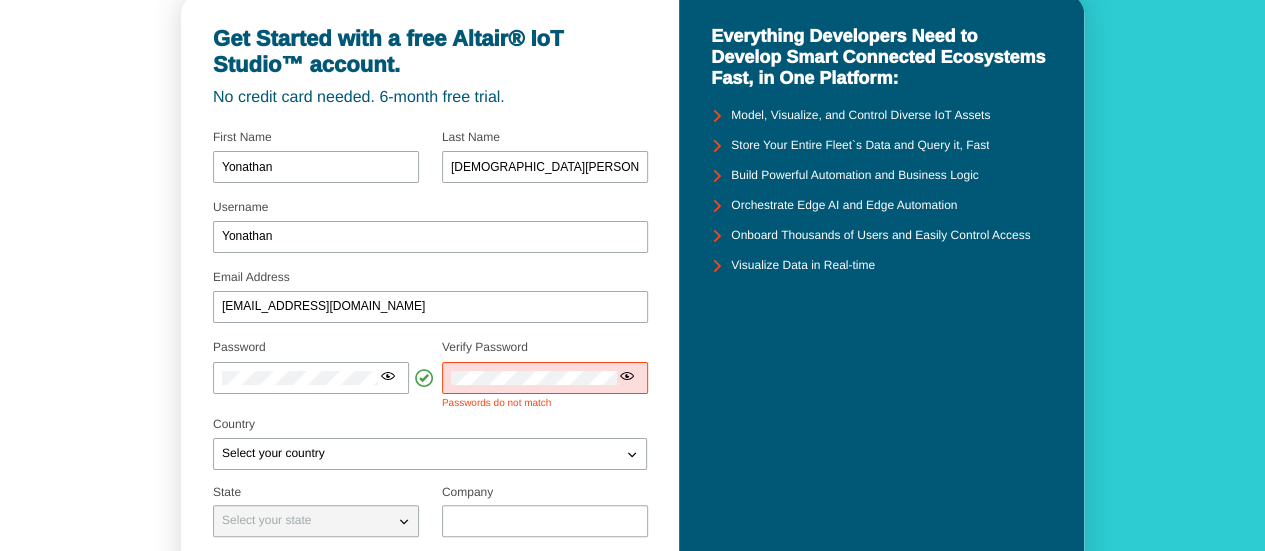 click at bounding box center (545, 378) 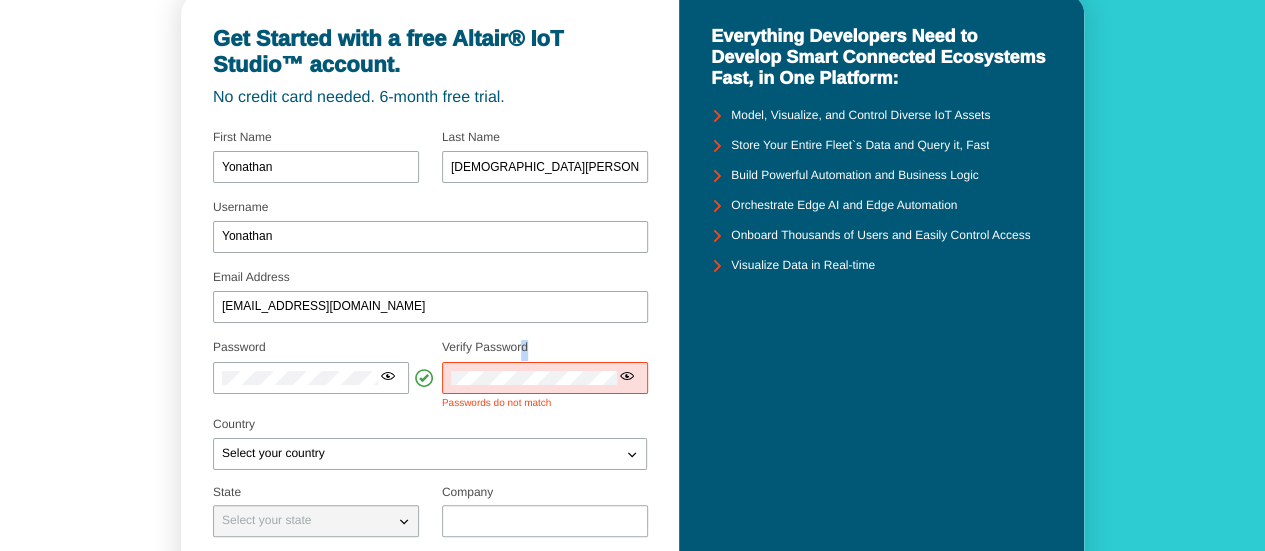 click on "Verify Password" at bounding box center (485, 347) 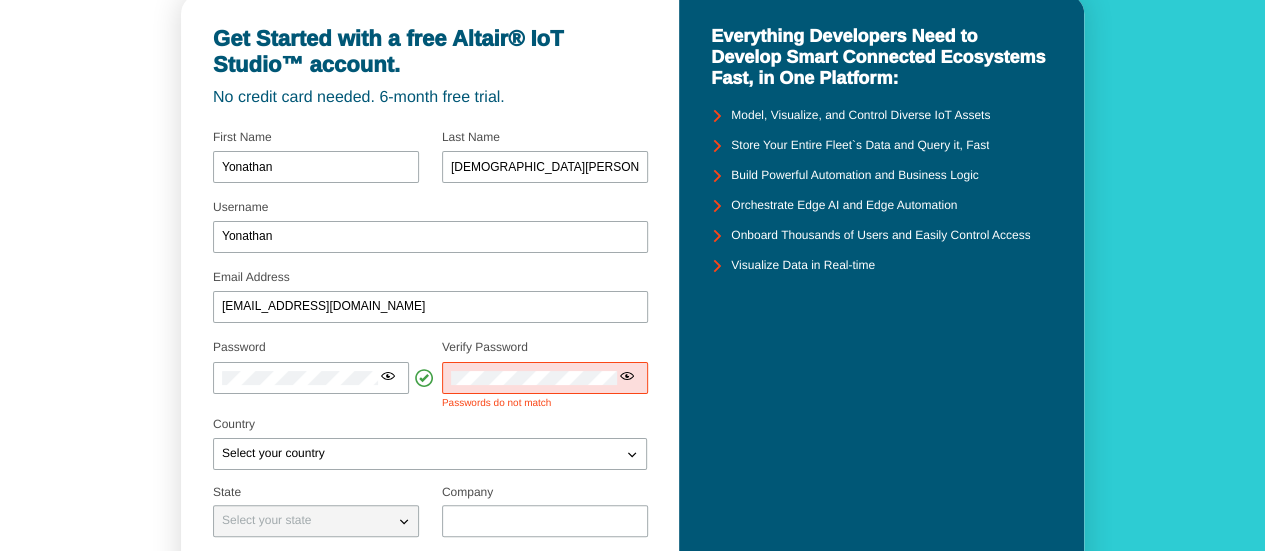 click at bounding box center [545, 378] 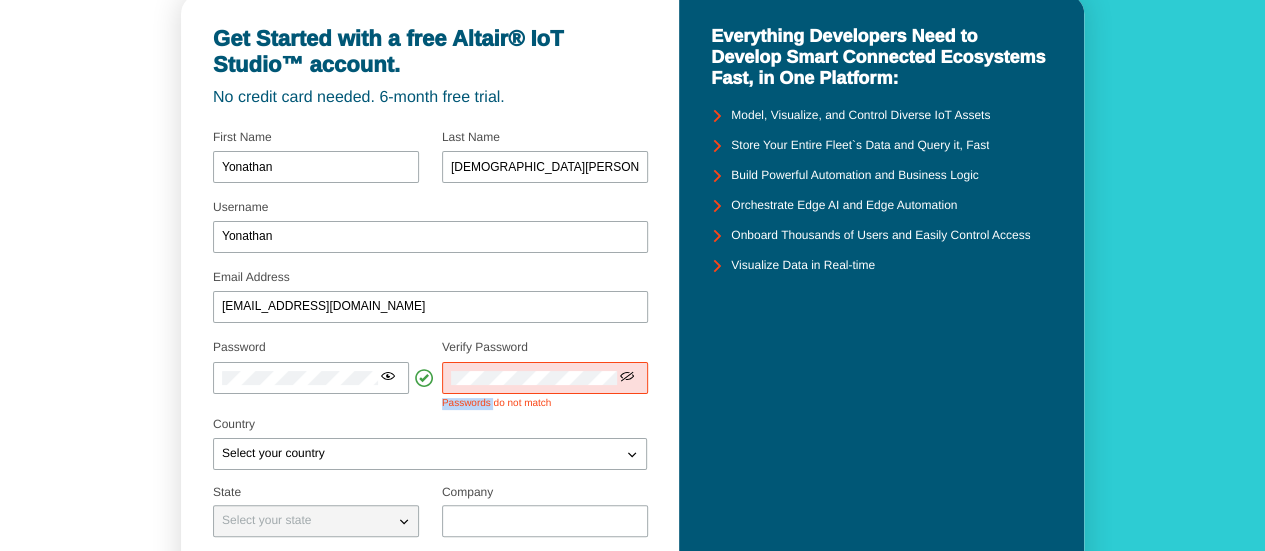 click at bounding box center [627, 376] 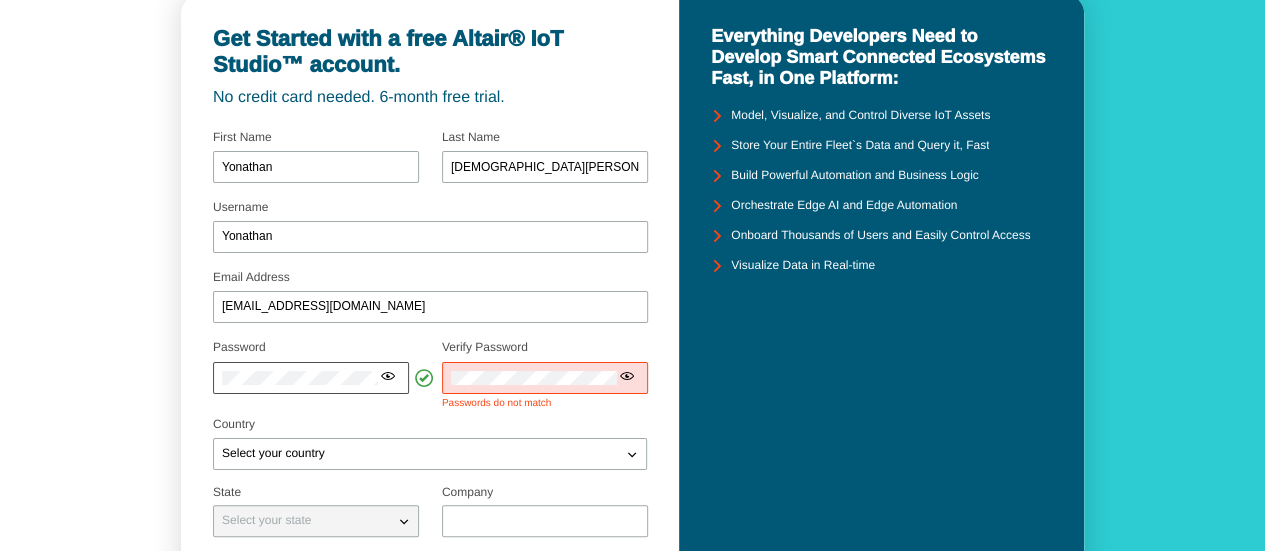 click at bounding box center (390, 378) 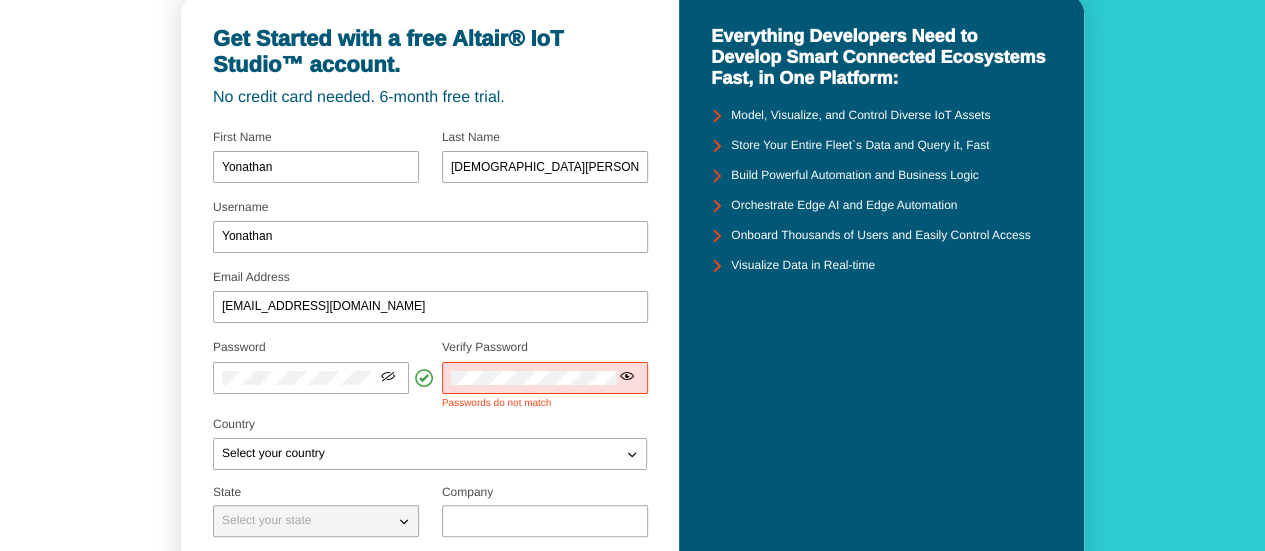 click on "Password
Select your password carefully
Use
at least 8 characters
a passphrase sufficiently different from your username
Verify Password" at bounding box center (430, 376) 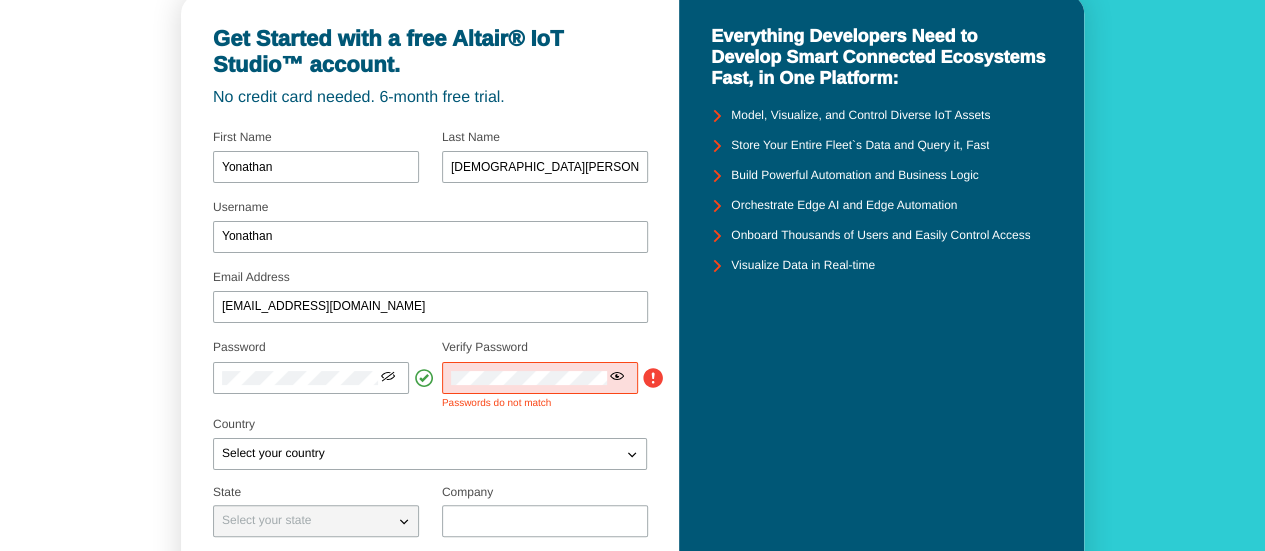 click at bounding box center [617, 376] 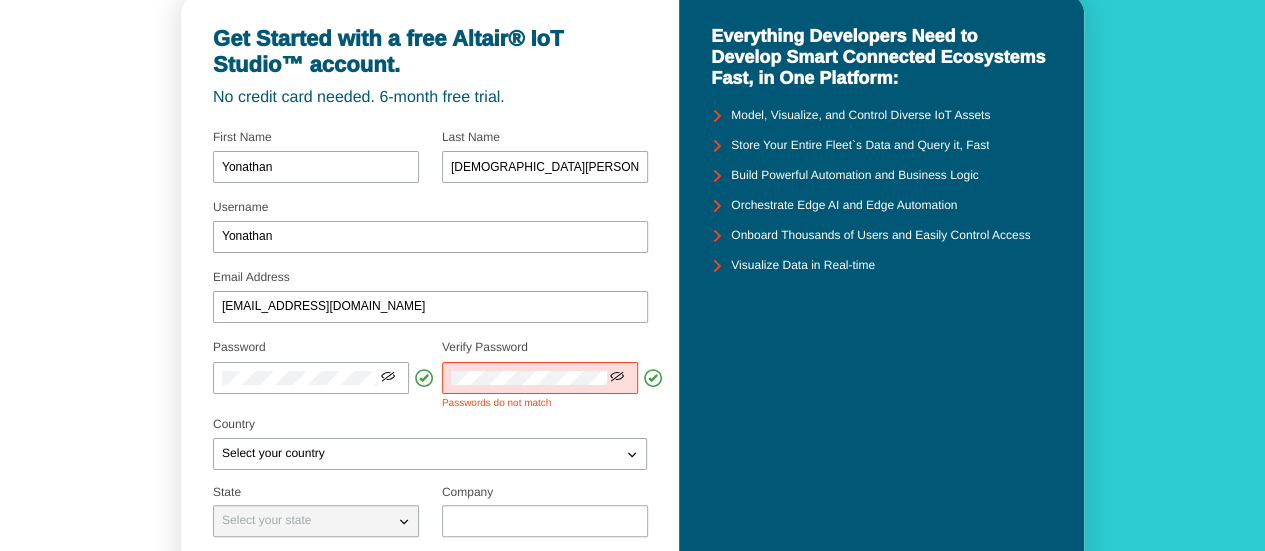scroll, scrollTop: 198, scrollLeft: 0, axis: vertical 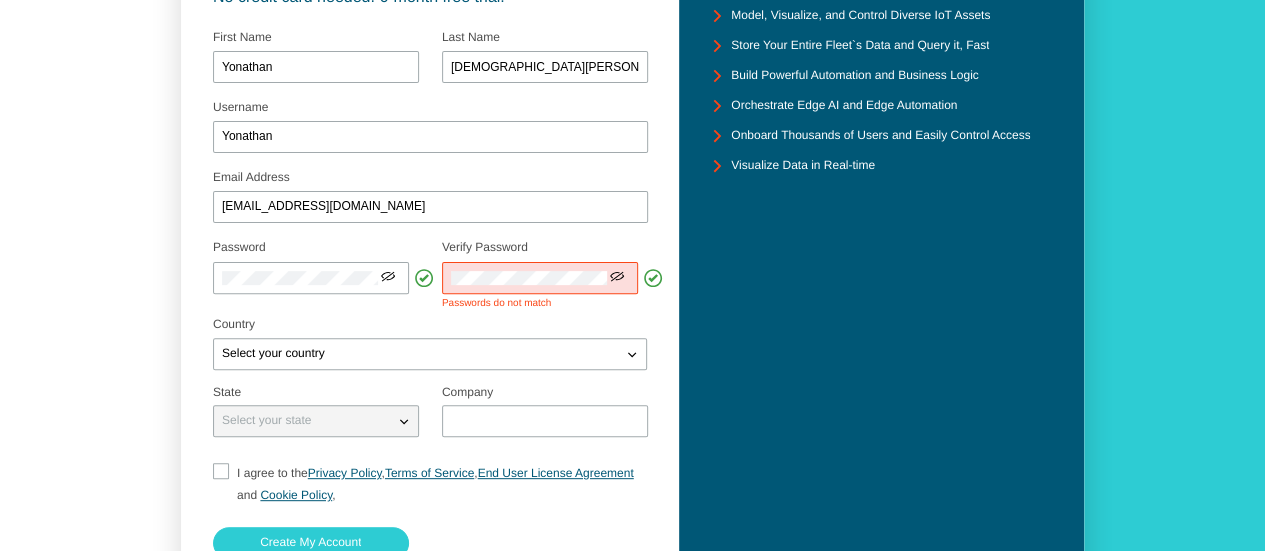 click on "Username
Yonathan
Email Address
yonathan.julianto@binus.ac.id
Password" at bounding box center [430, 319] 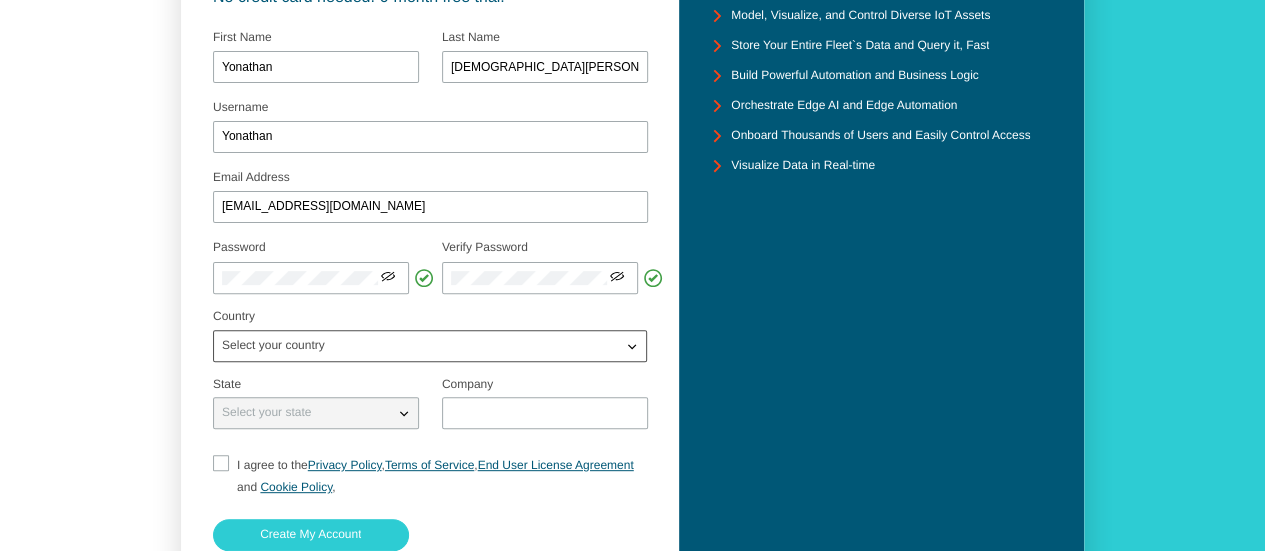 click on "Select your country" at bounding box center (418, 346) 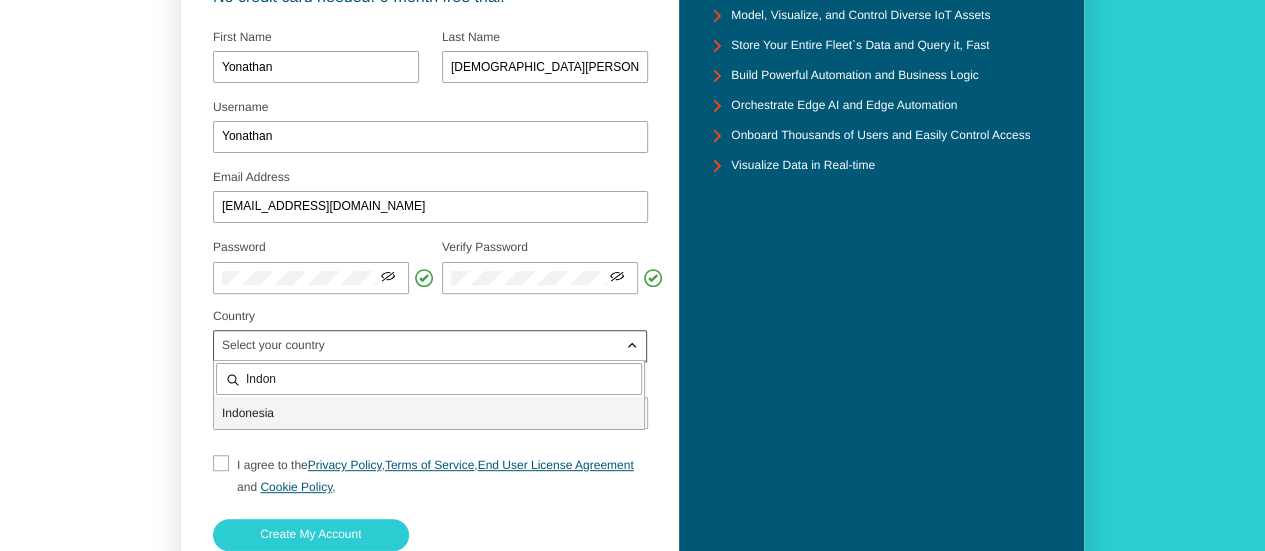 type on "Indon" 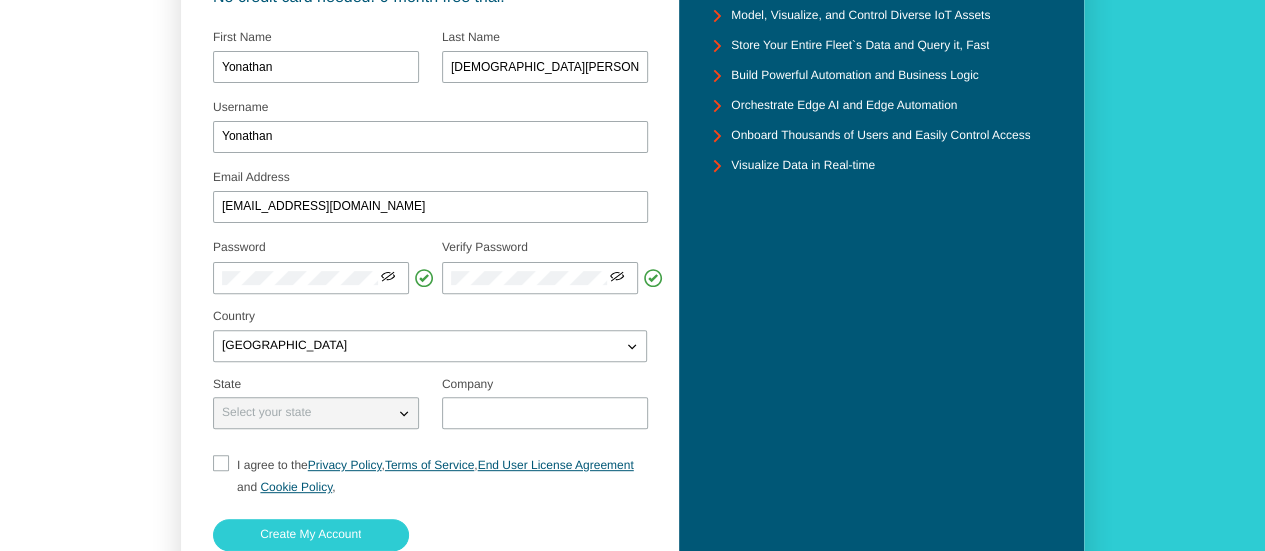 click on "I agree to the
Privacy Policy ,
Terms of Service ,
End User License Agreement
and
Cookie Policy ," at bounding box center (219, 476) 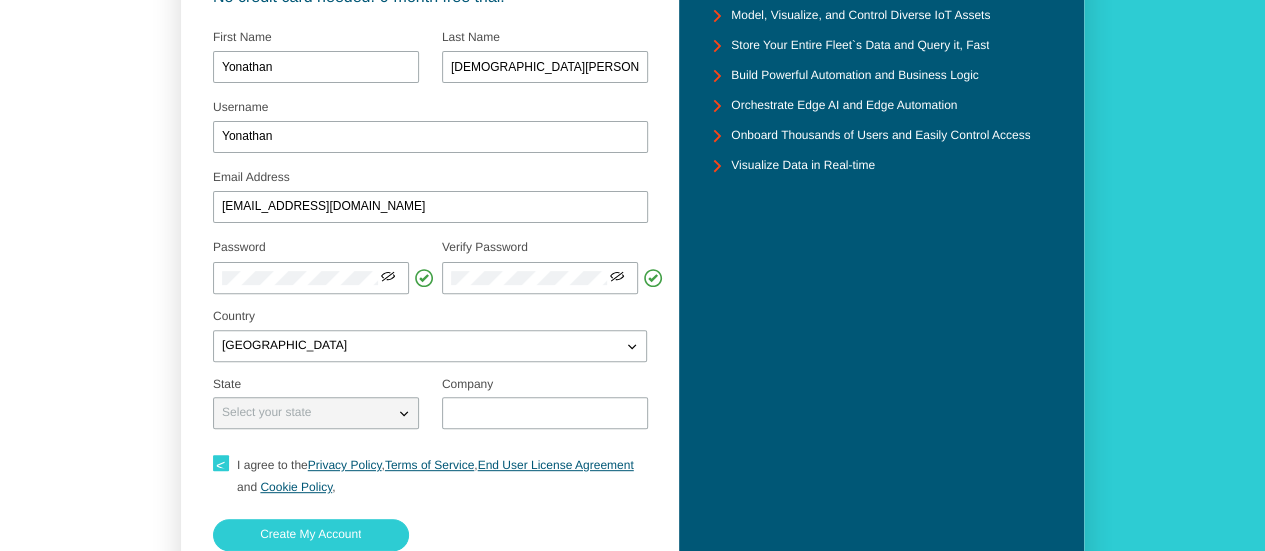 type 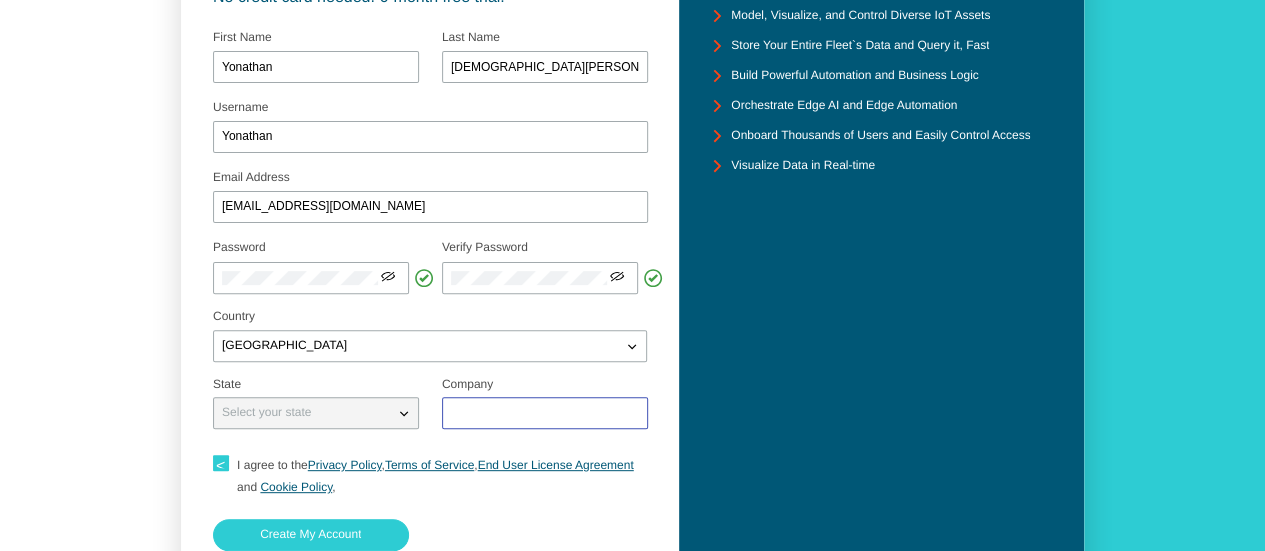click at bounding box center [545, 413] 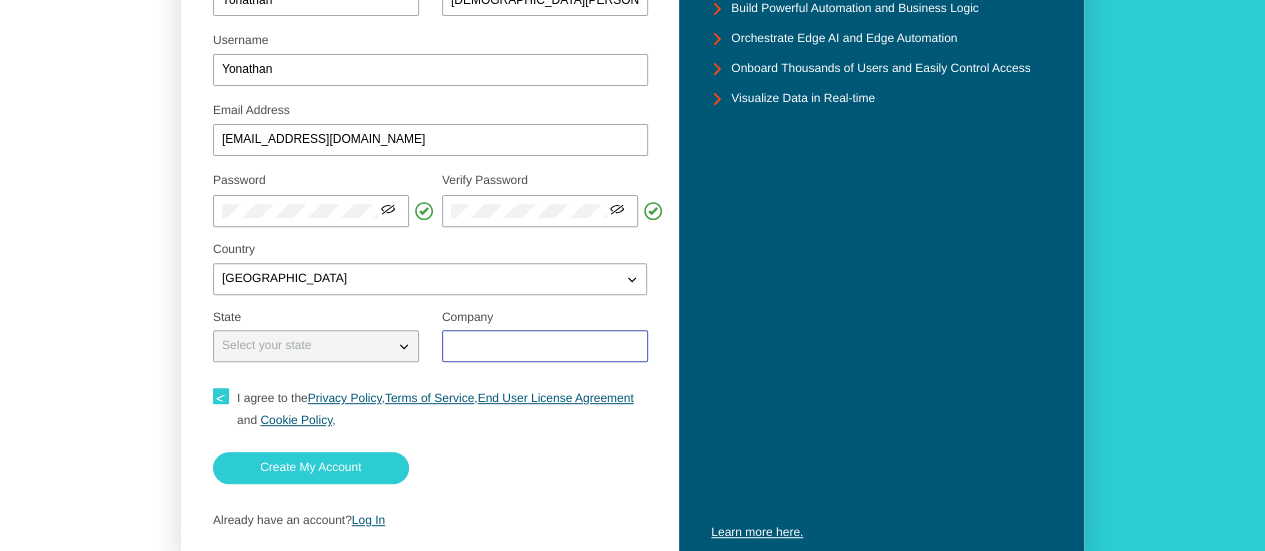 scroll, scrollTop: 336, scrollLeft: 0, axis: vertical 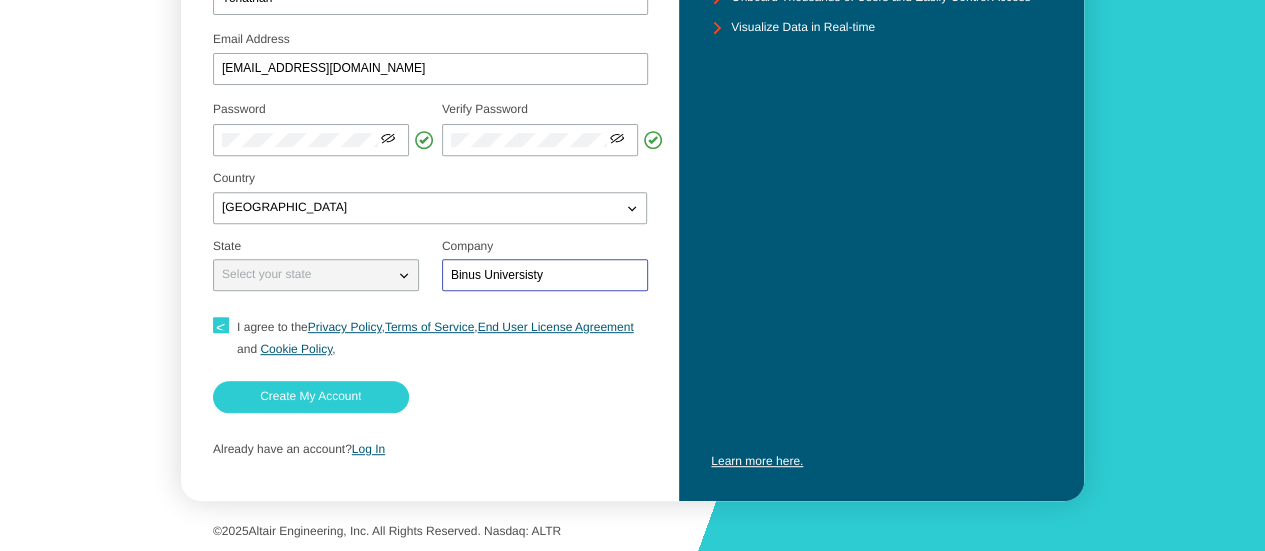 click on "Binus Universisty" at bounding box center (545, 275) 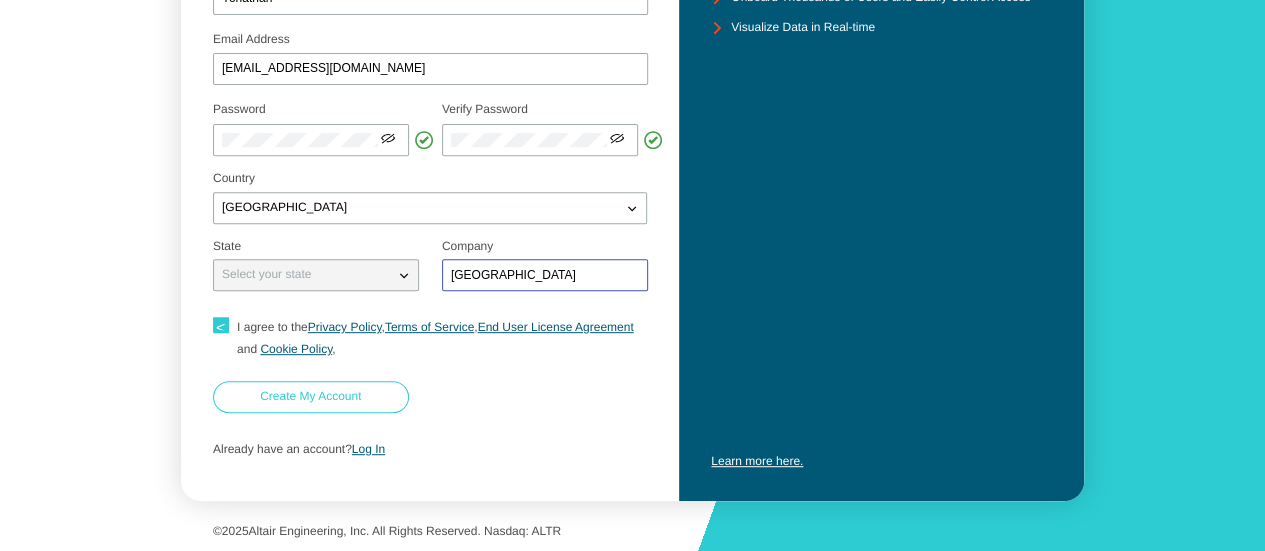type on "Binus University" 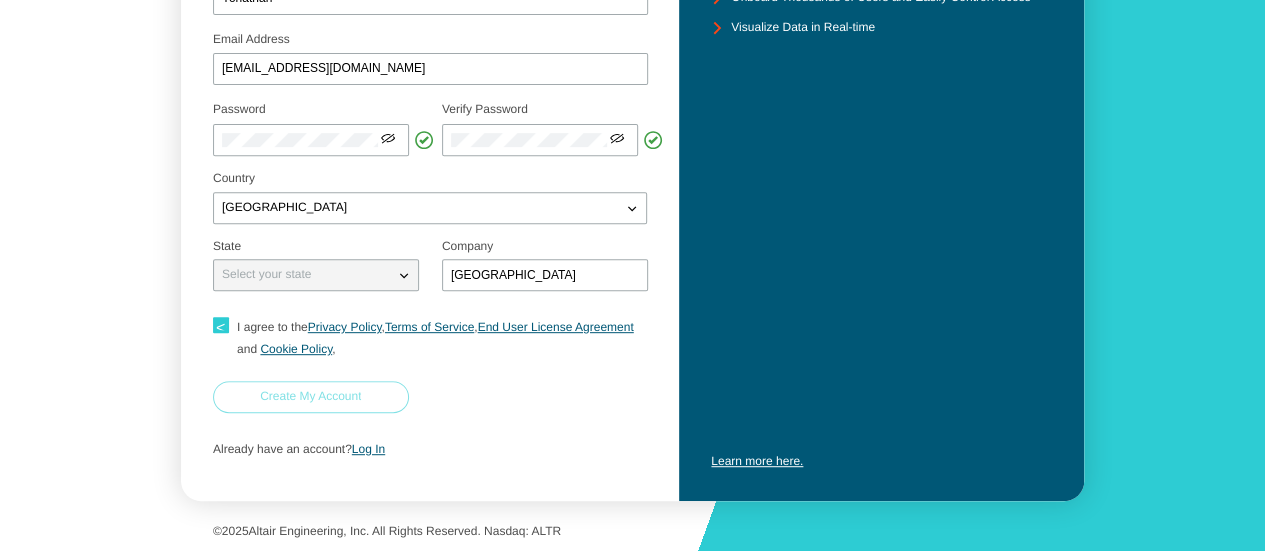 click on "Create My Account" at bounding box center (311, 397) 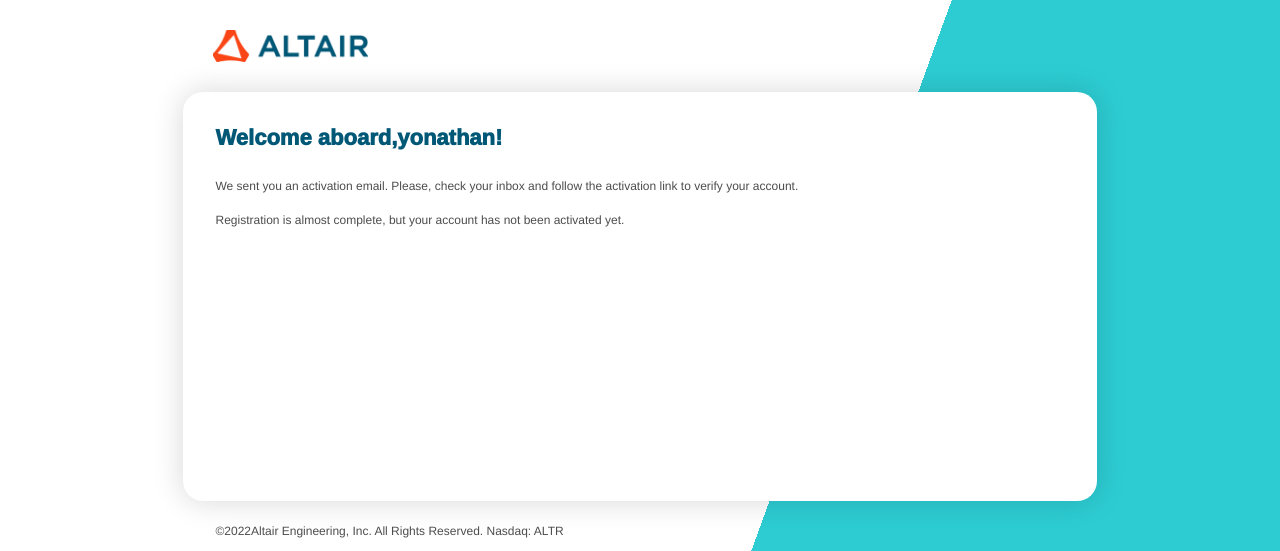 scroll, scrollTop: 0, scrollLeft: 0, axis: both 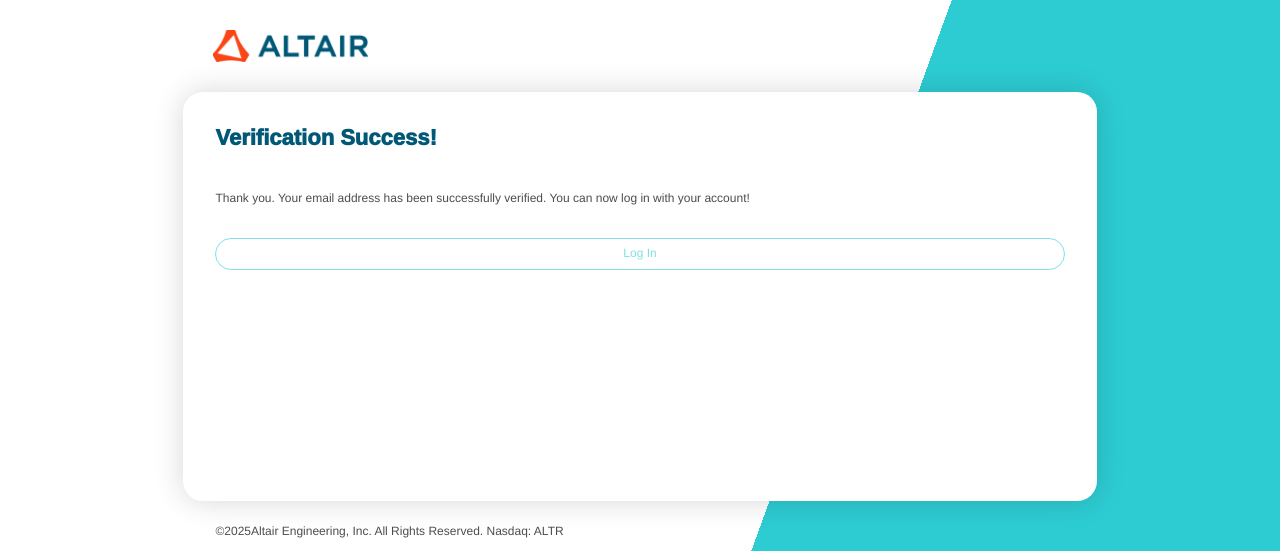 click on "Log In" at bounding box center (639, 254) 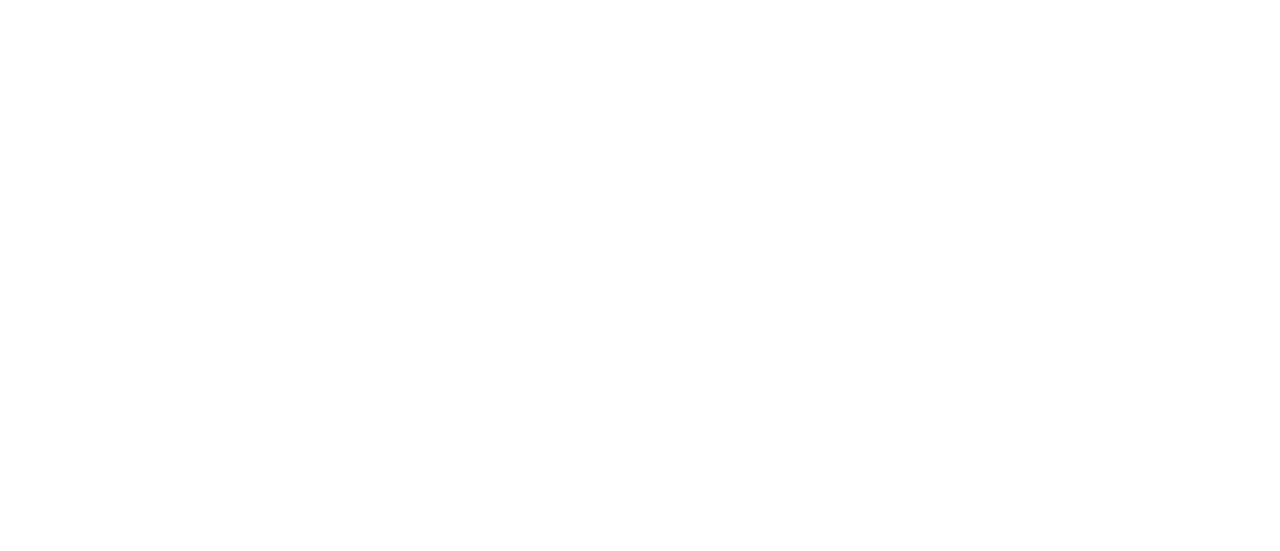 scroll, scrollTop: 0, scrollLeft: 0, axis: both 